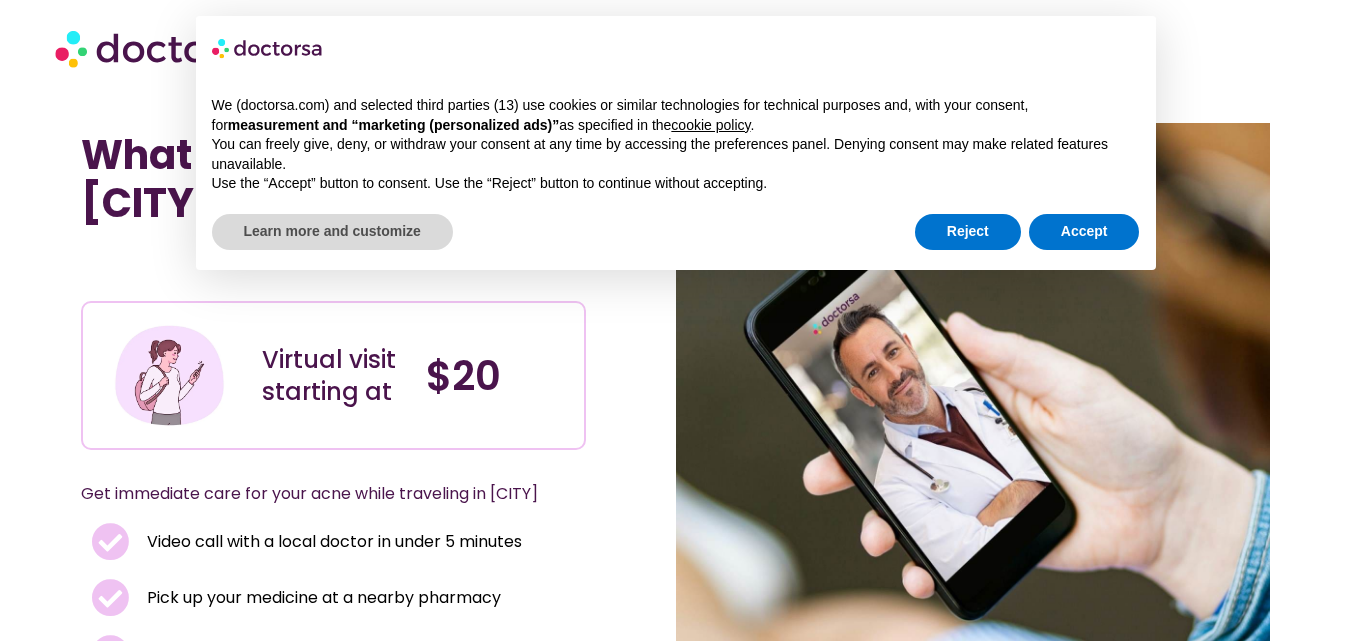 scroll, scrollTop: 0, scrollLeft: 0, axis: both 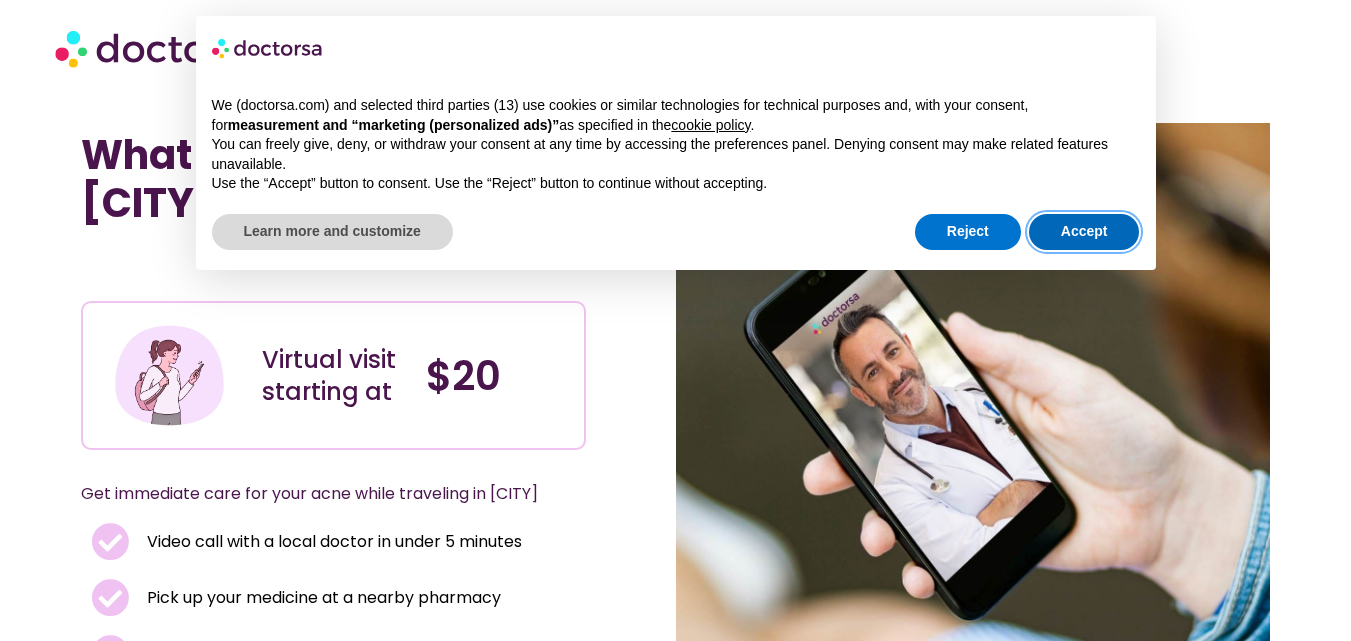 click on "Accept" at bounding box center (1084, 232) 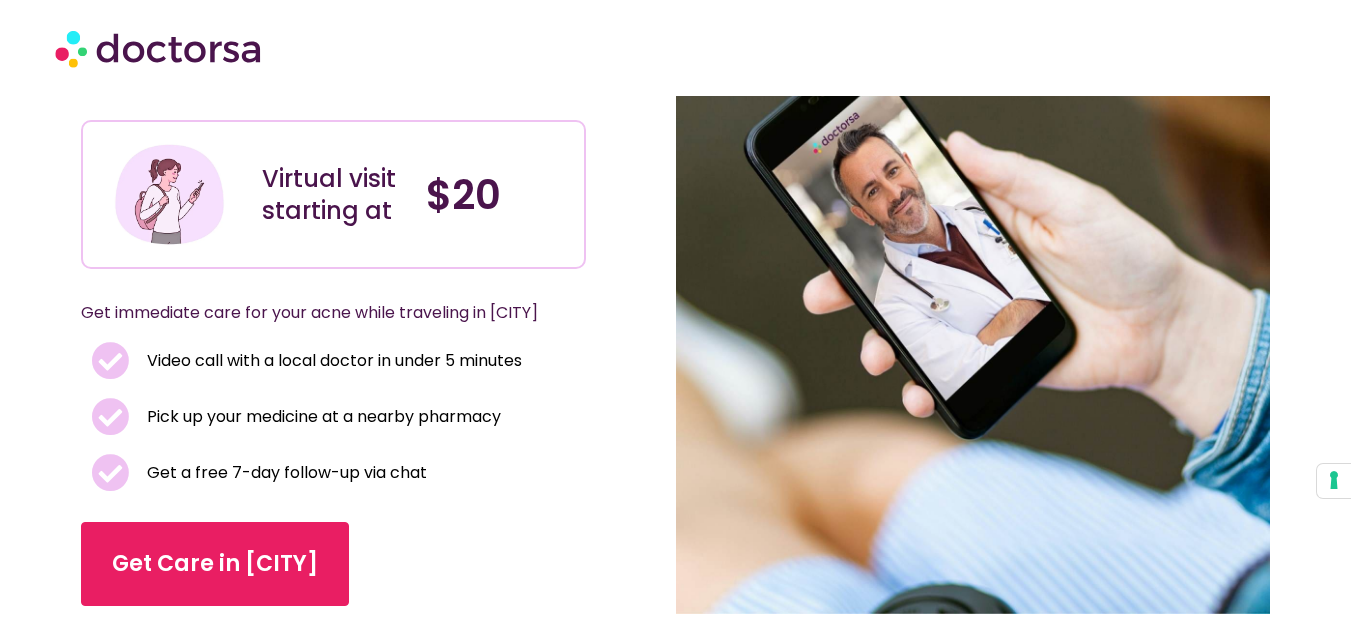 scroll, scrollTop: 200, scrollLeft: 0, axis: vertical 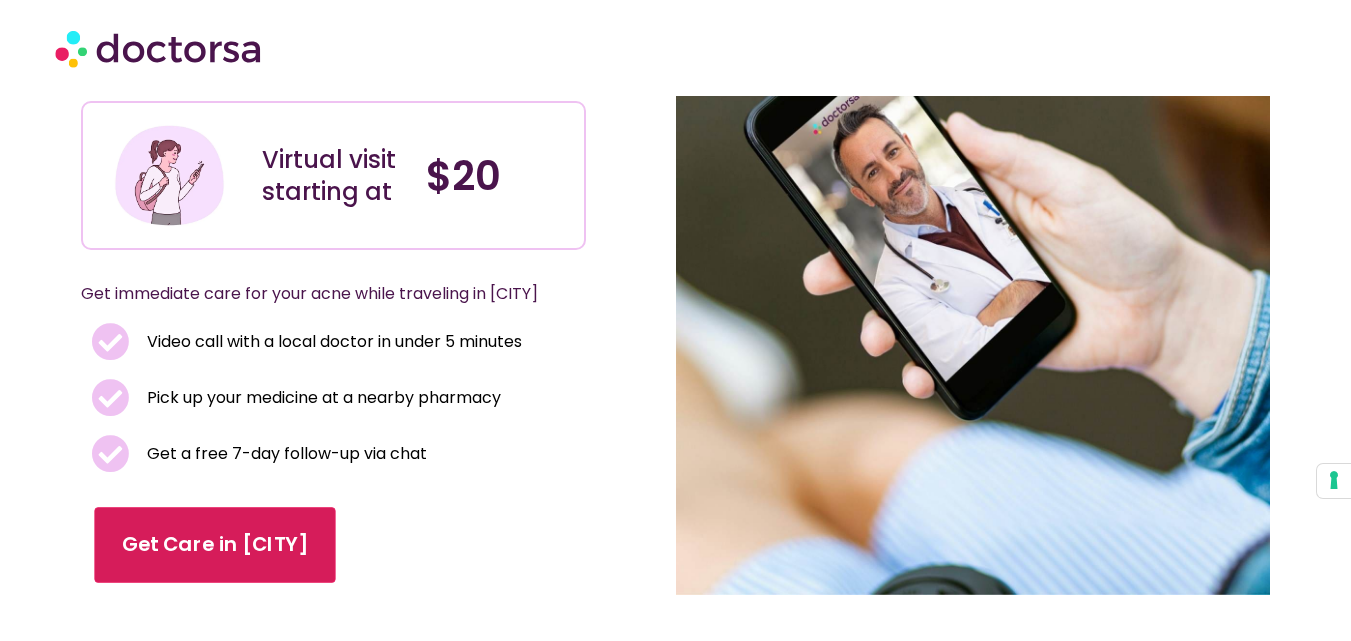 click on "Get Care in [CITY]" at bounding box center [214, 545] 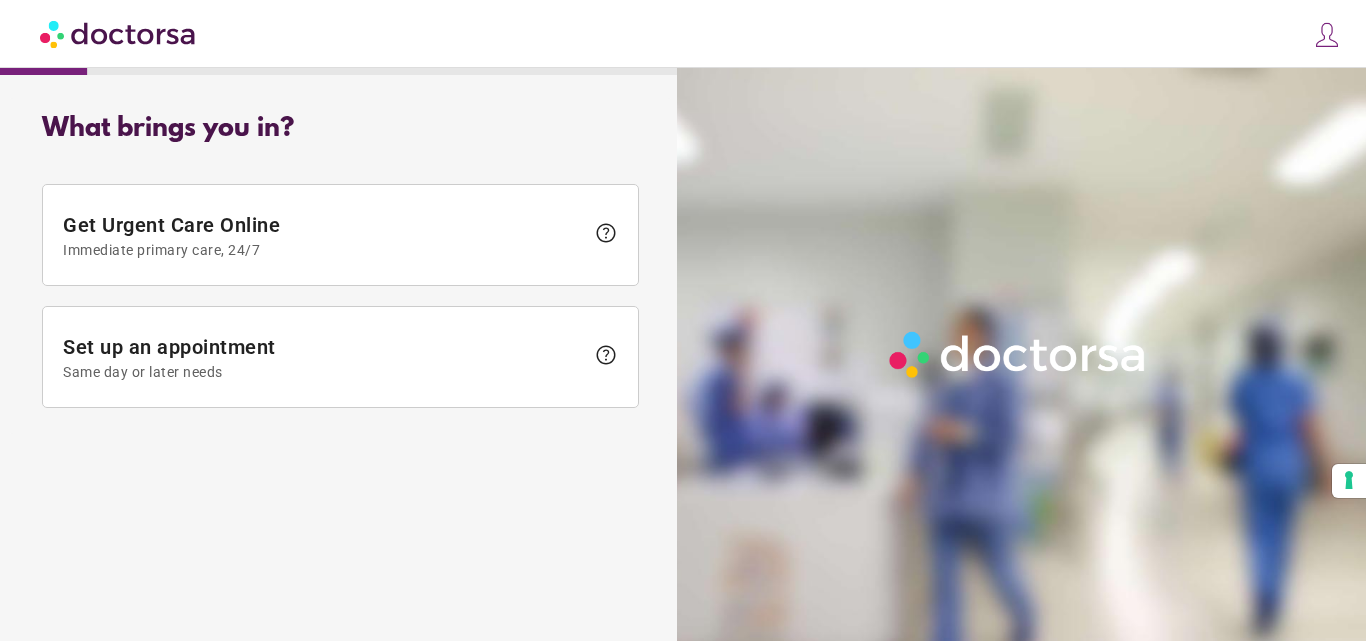 scroll, scrollTop: 0, scrollLeft: 0, axis: both 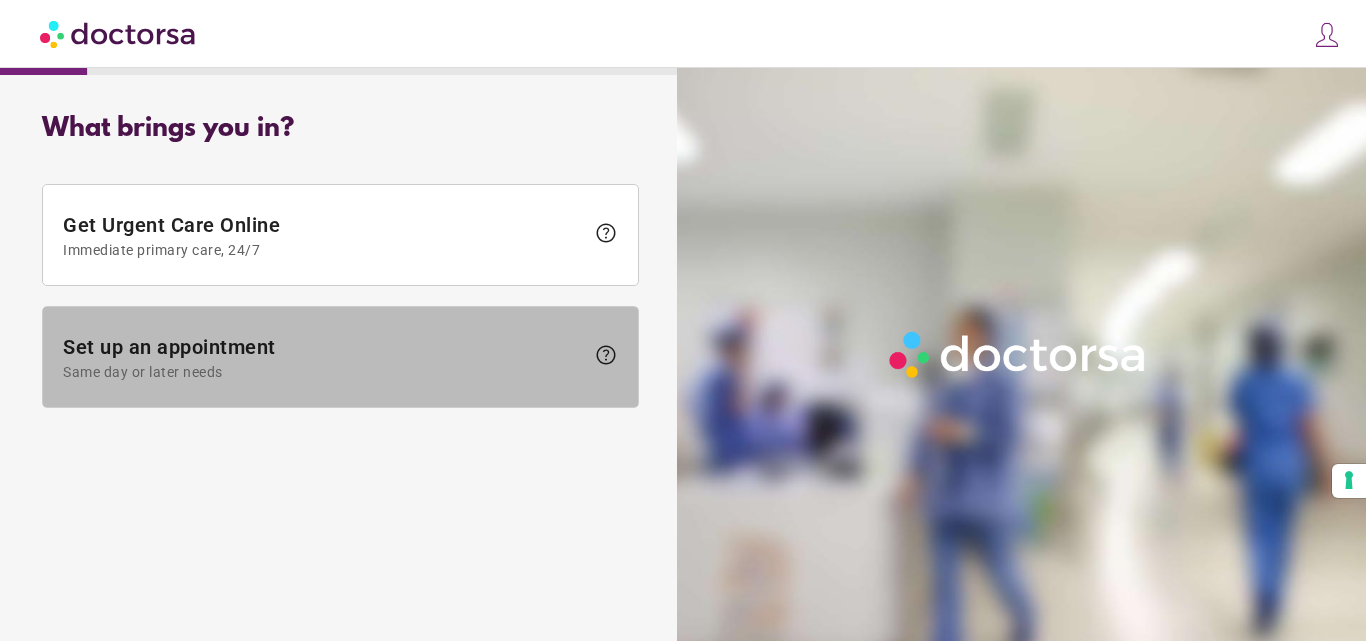 click on "Set up an appointment
Same day or later needs" at bounding box center [323, 357] 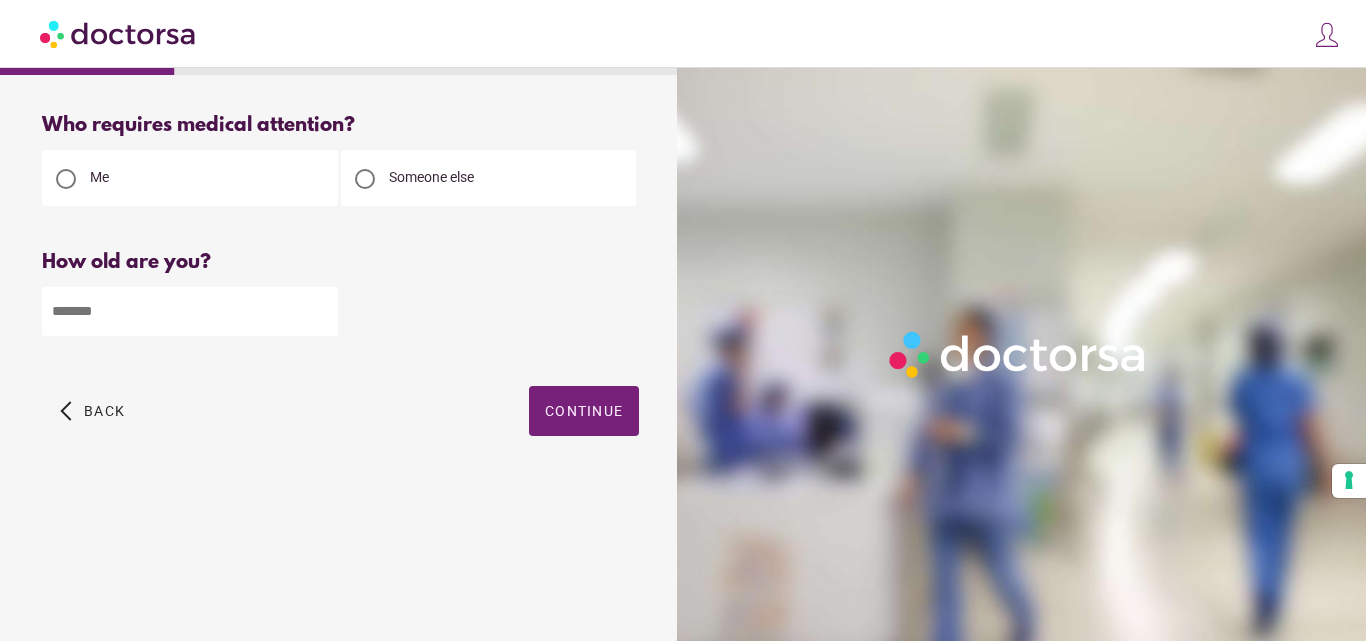 click at bounding box center [365, 179] 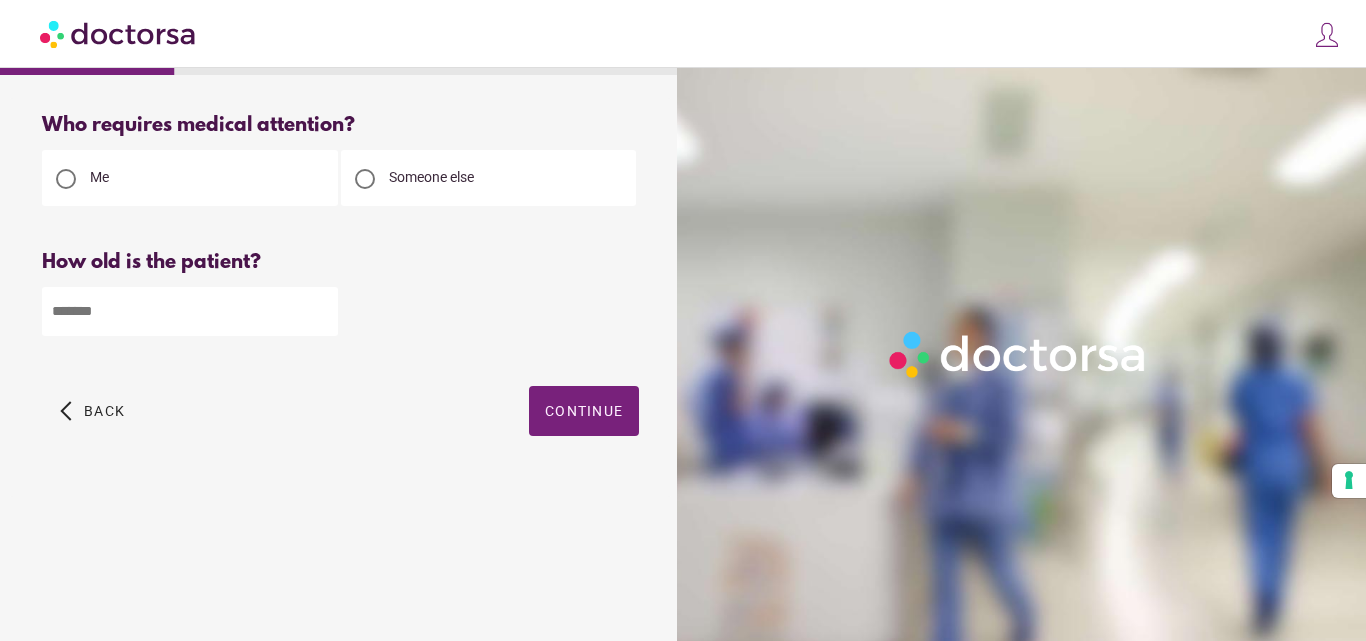 click at bounding box center [190, 311] 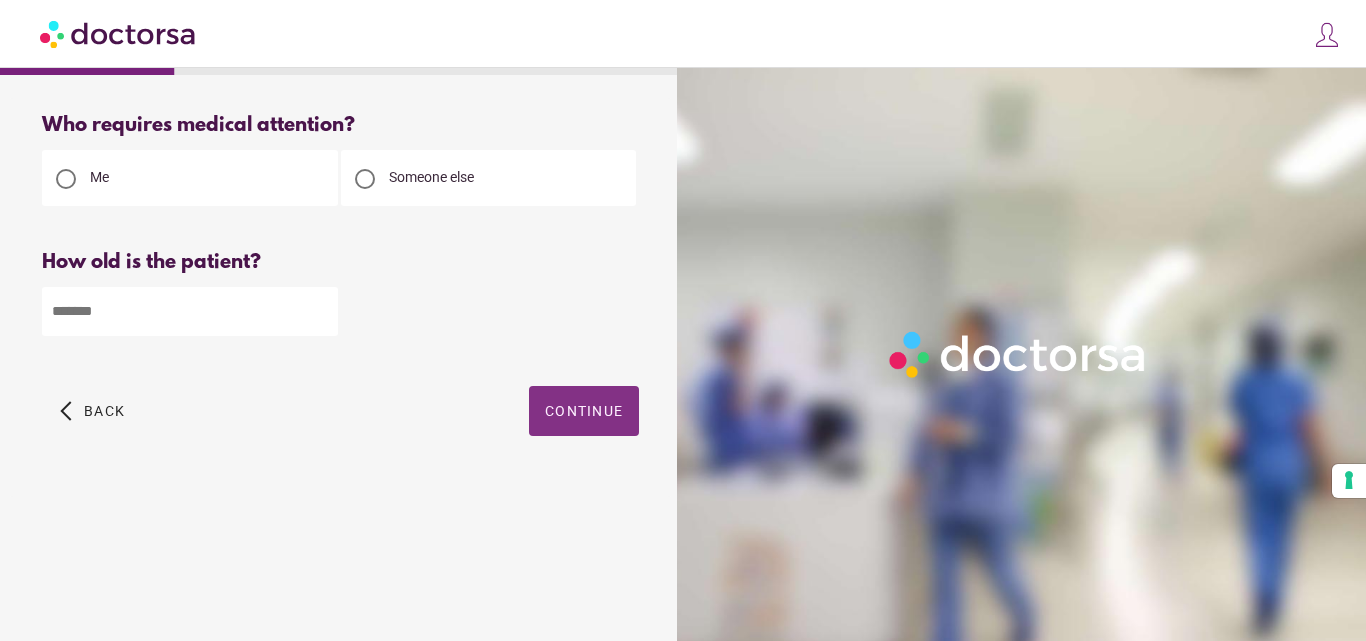 type on "**" 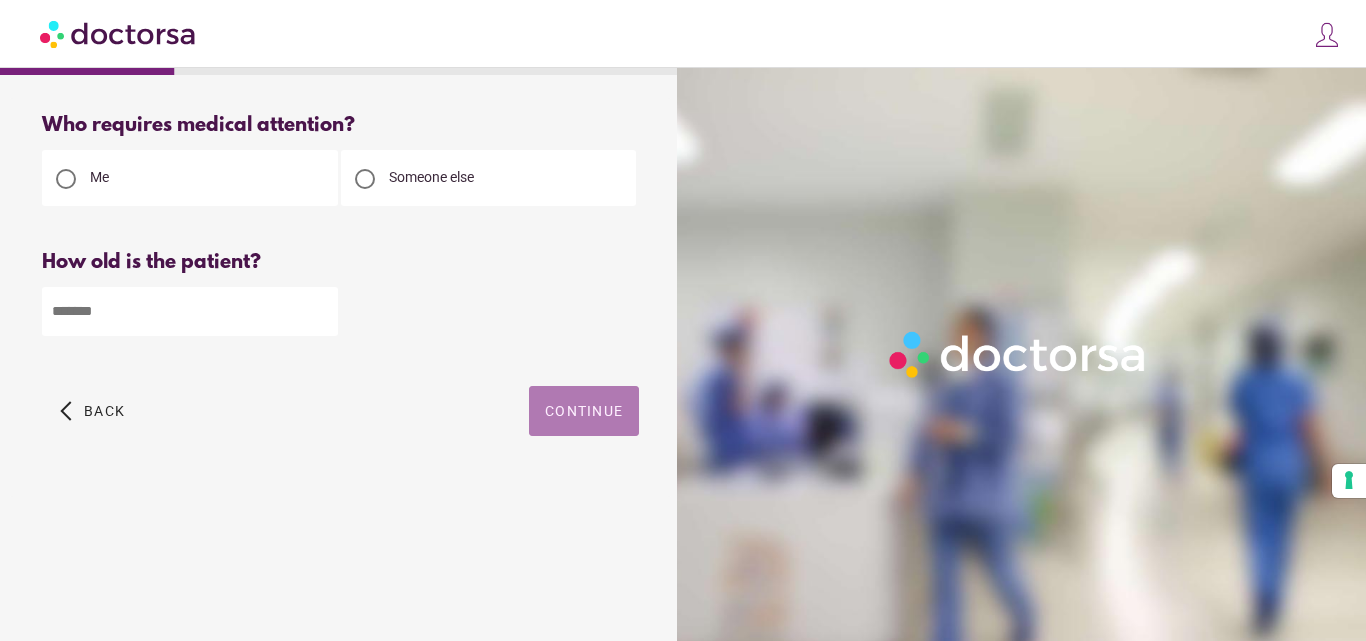 click on "Continue" at bounding box center [584, 411] 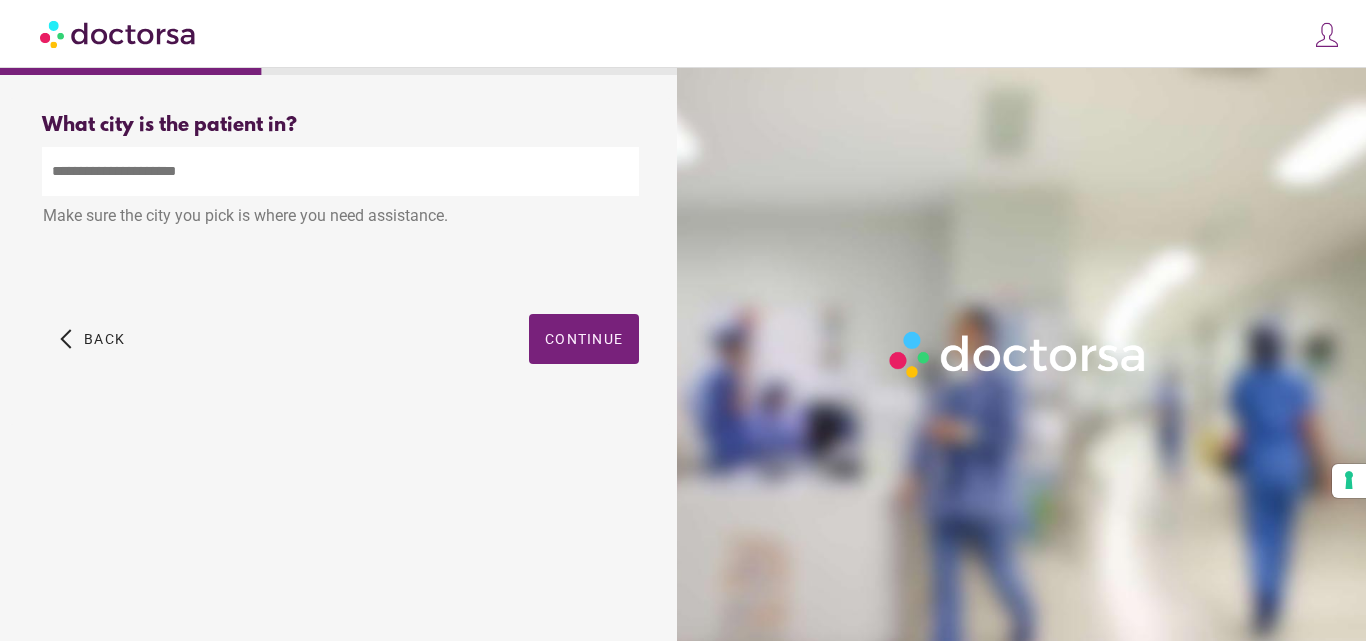 click at bounding box center (340, 171) 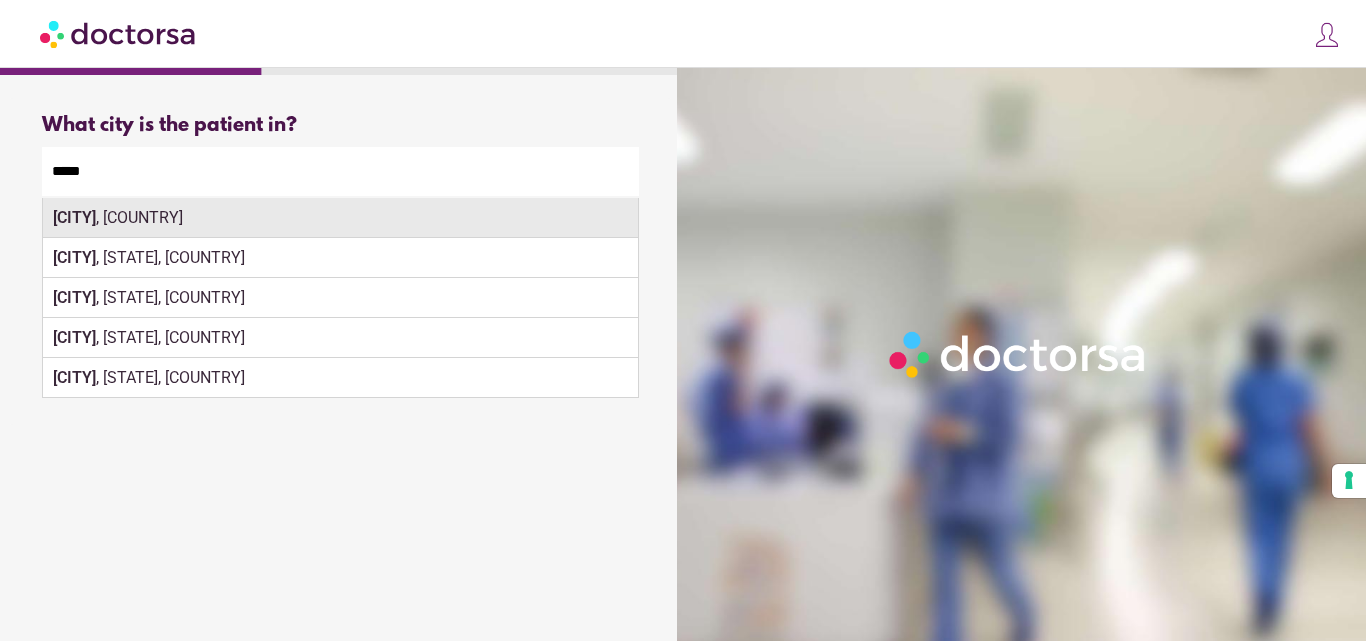 click on "[CITY]" at bounding box center [74, 217] 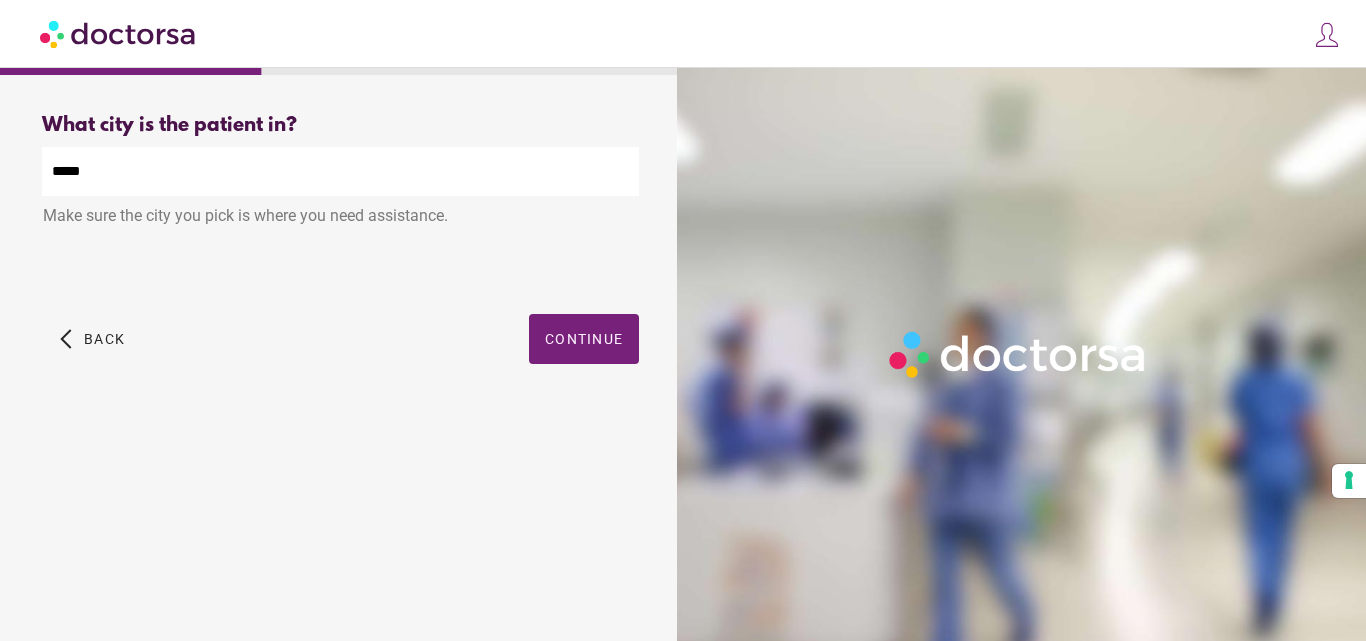 type on "**********" 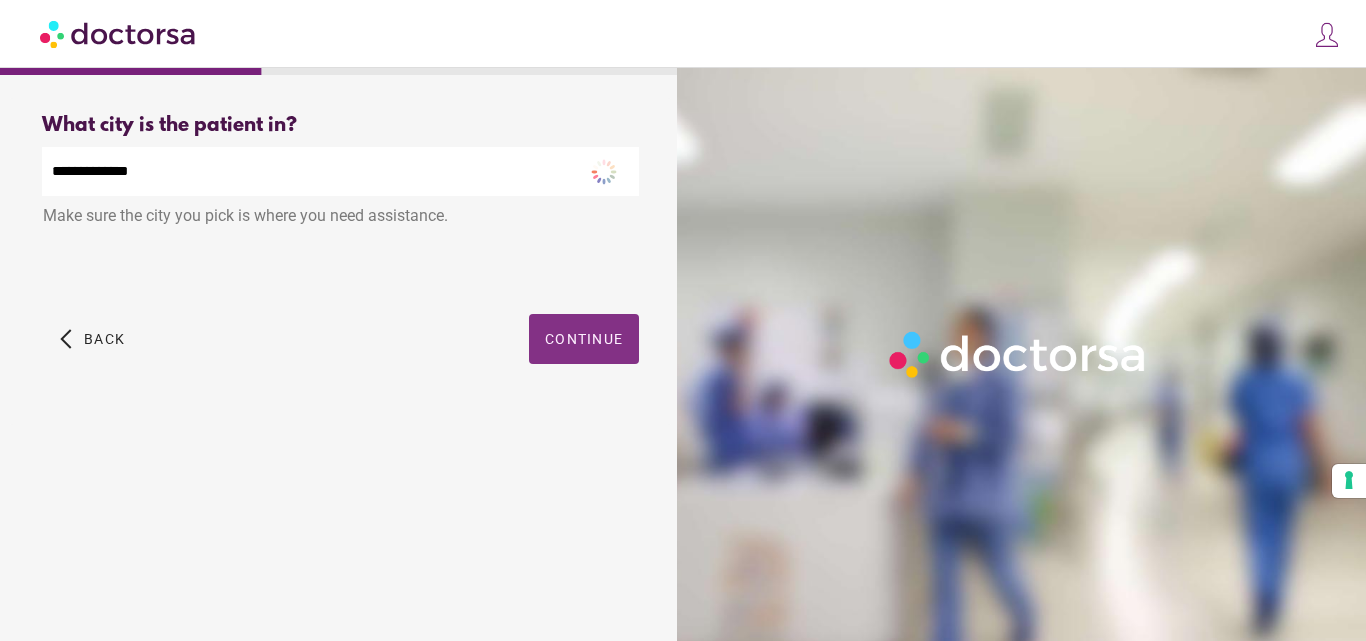 click on "What city are you in?
What city is the patient in?
[CITY]
Make sure the city you pick is where you need assistance.
City Not Found. Please begin typing the city name and select the correct option from the list
Which type of healthcare service do you need?
Please select one of the available options" at bounding box center (340, 261) 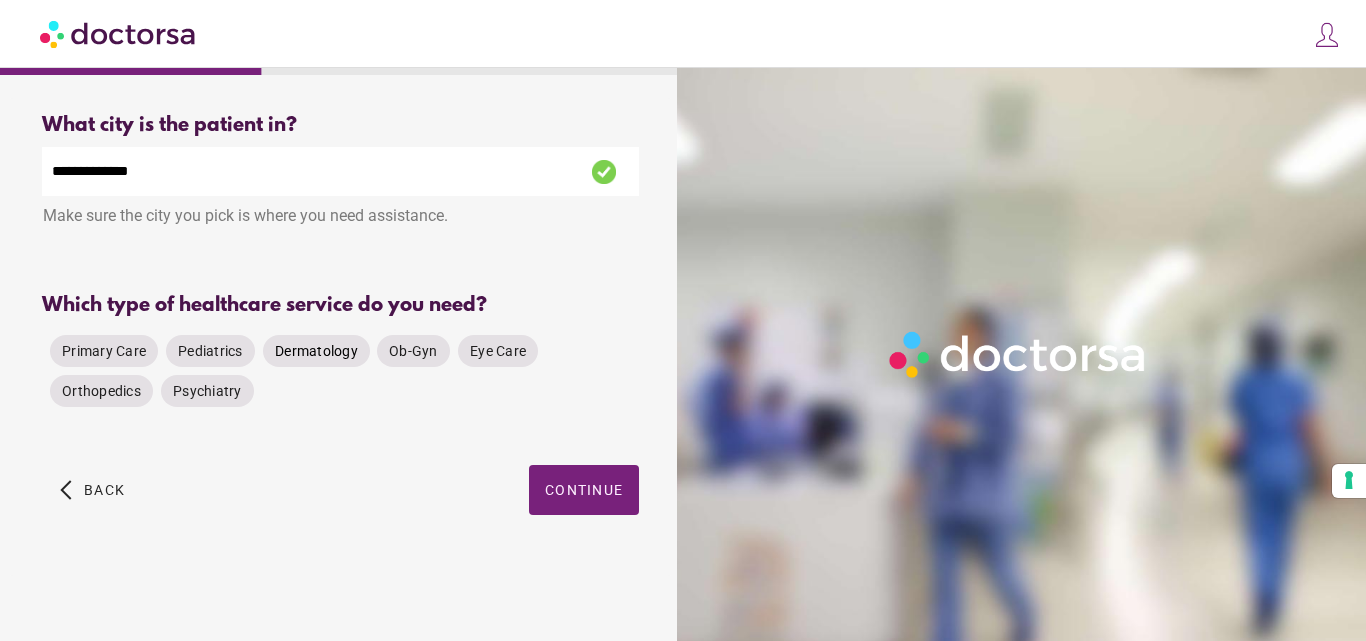 click on "Dermatology" at bounding box center (316, 351) 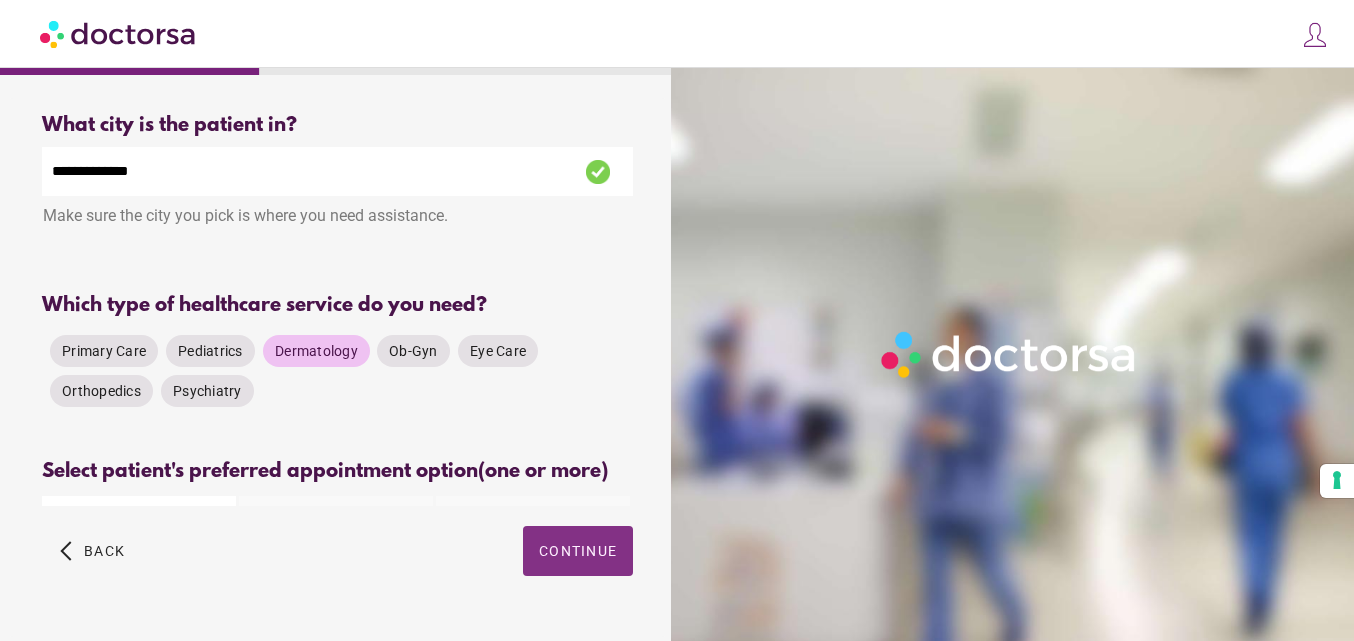 click on "Select your preferred appointment options  (one or more)
Select patient's preferred appointment option
(one or more)
Video Visit
help
Home Visit" at bounding box center [337, 483] 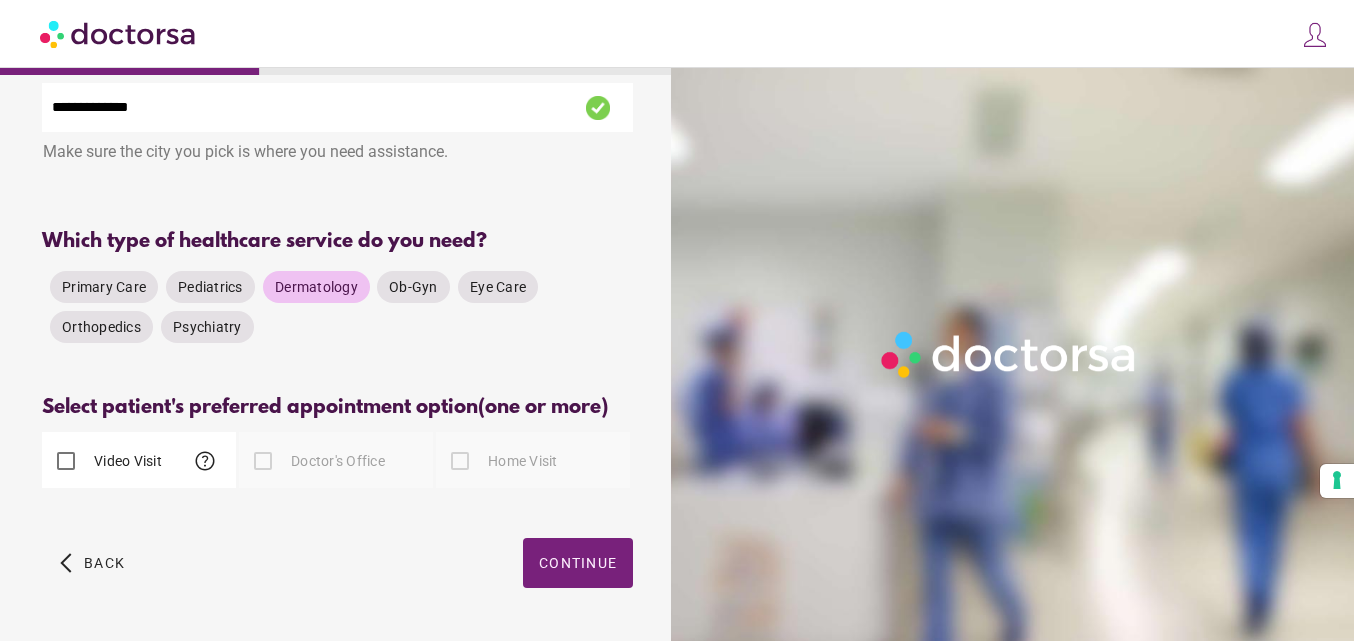 scroll, scrollTop: 100, scrollLeft: 0, axis: vertical 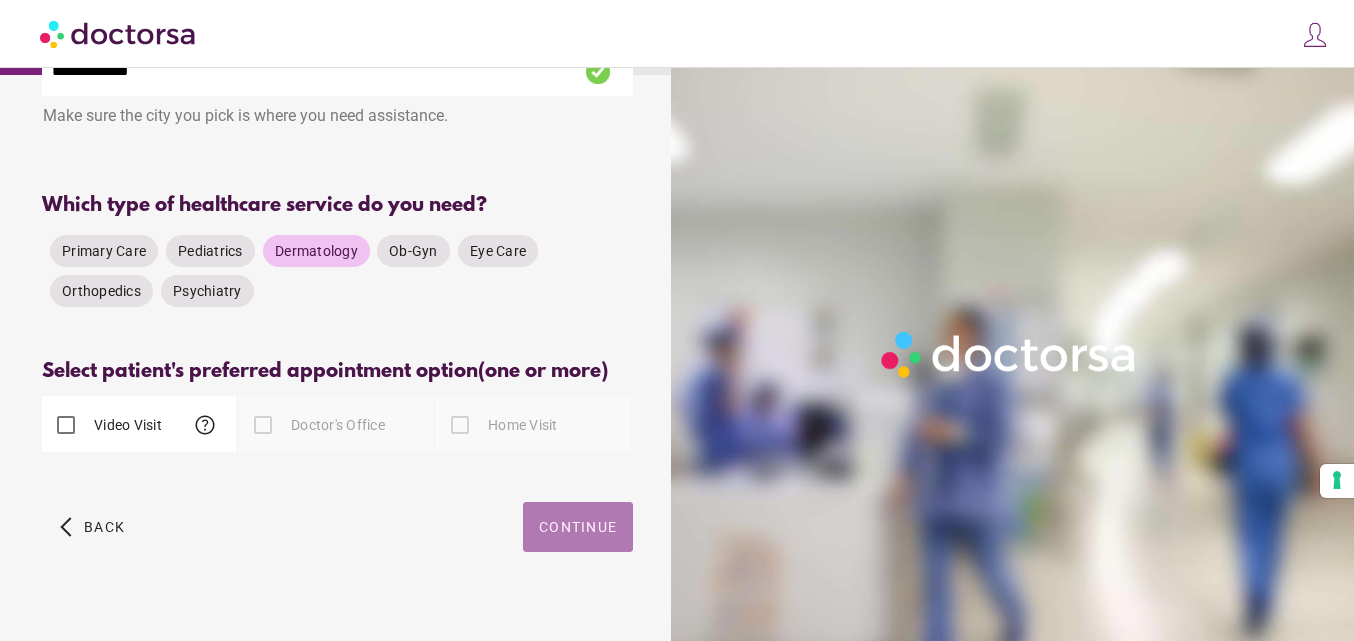 click at bounding box center (578, 527) 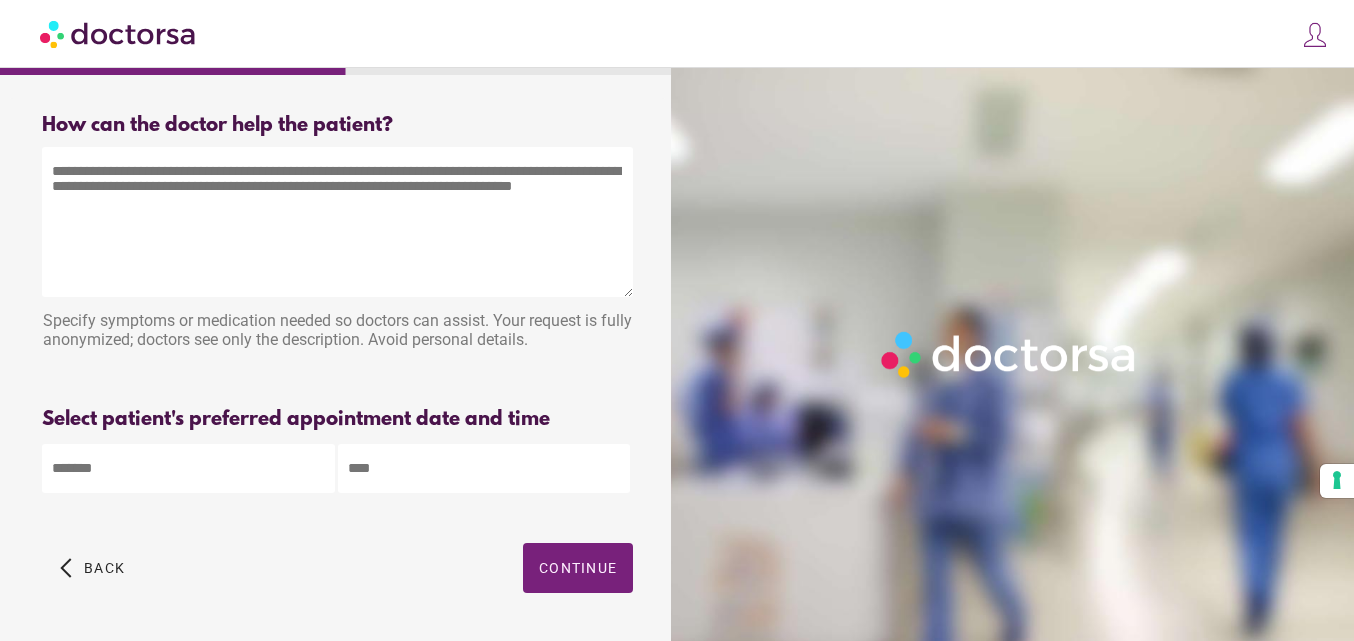 click at bounding box center (337, 222) 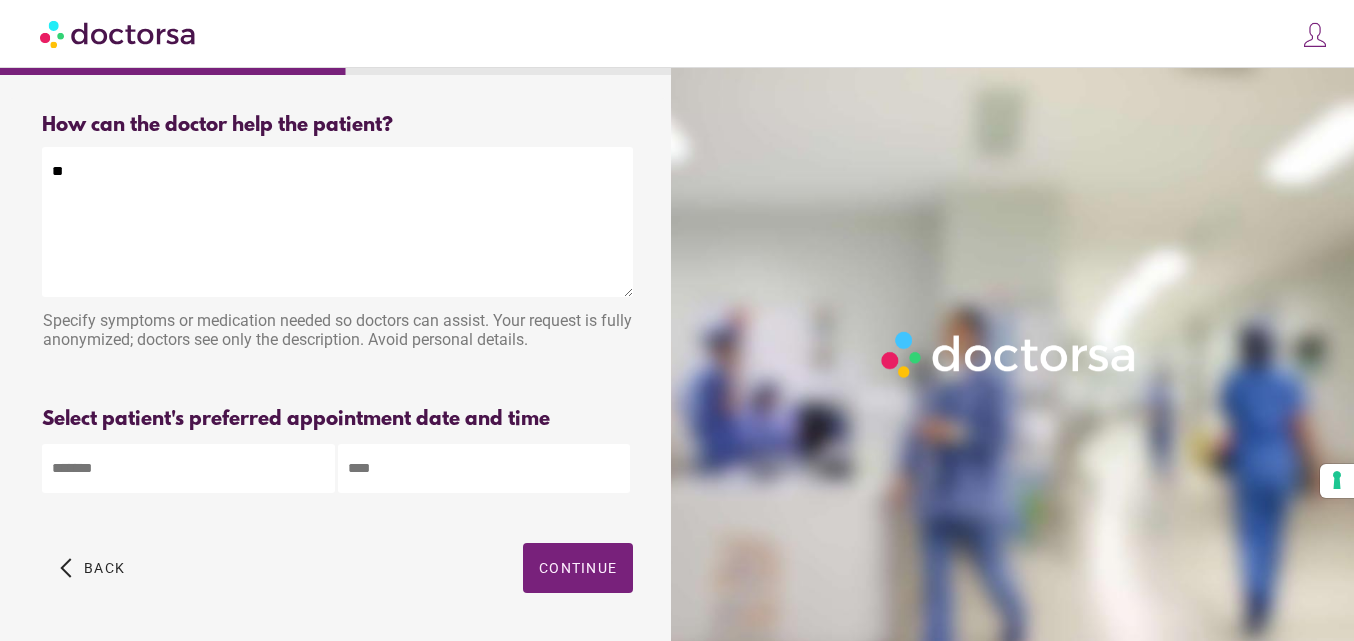 type on "*" 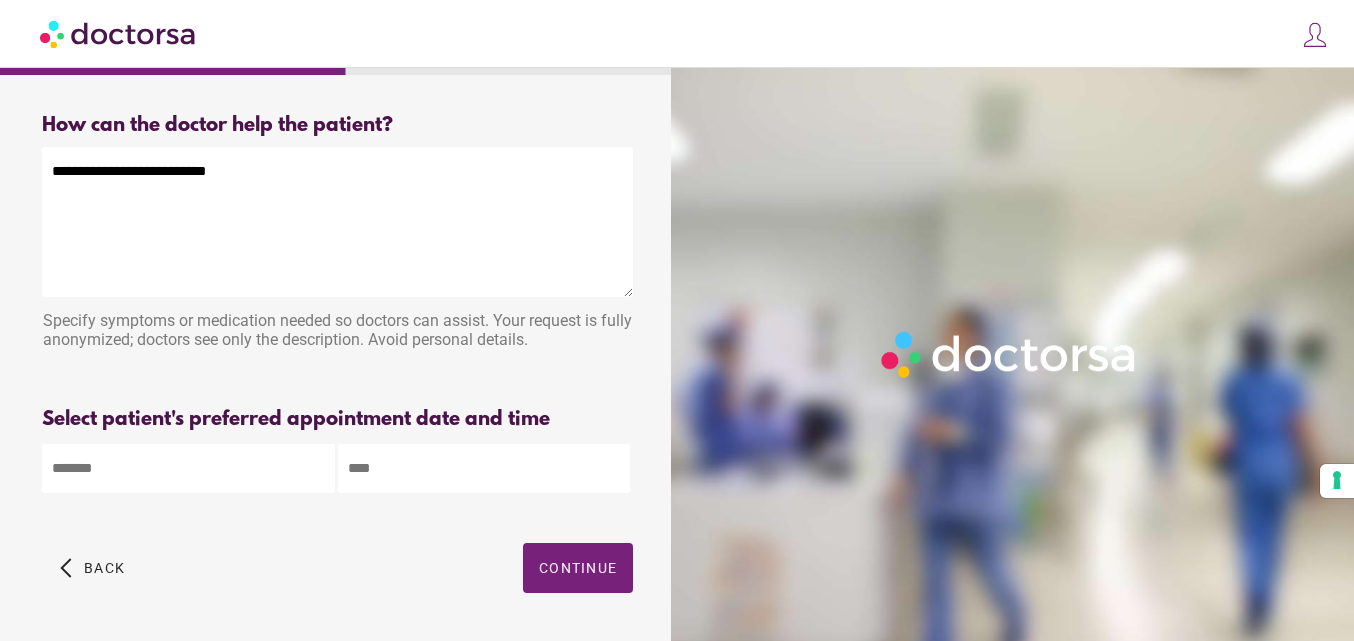 paste on "**********" 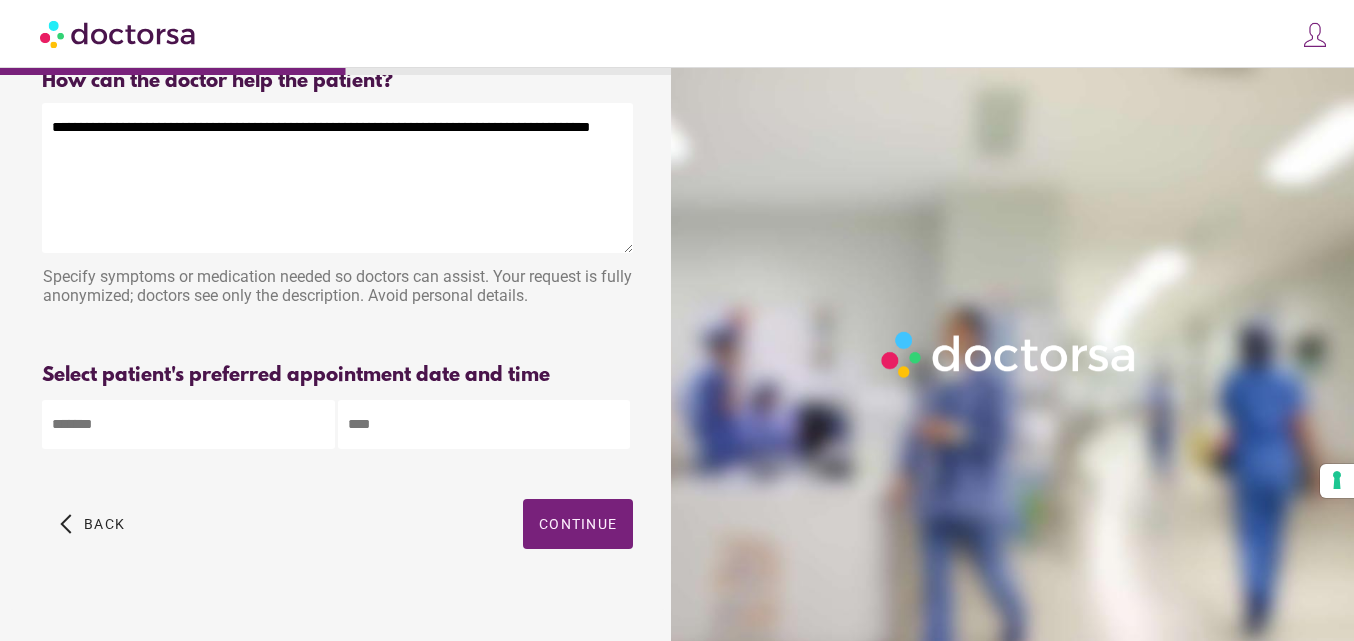 scroll, scrollTop: 68, scrollLeft: 0, axis: vertical 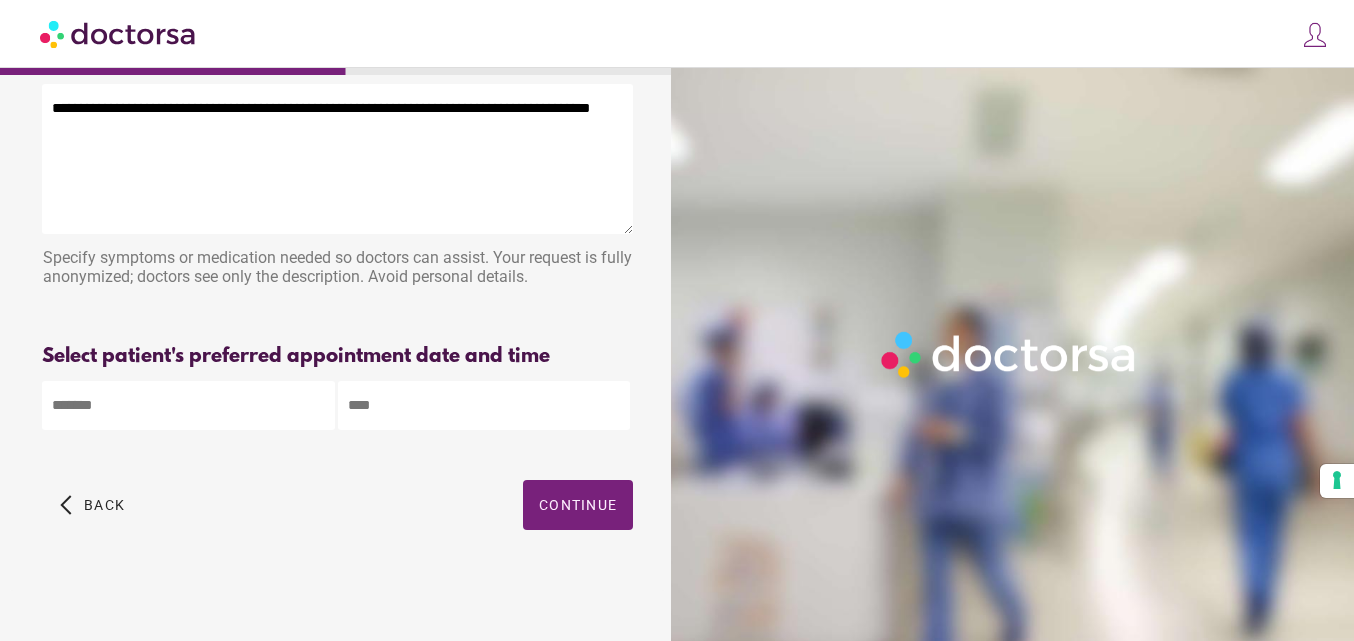 type on "**********" 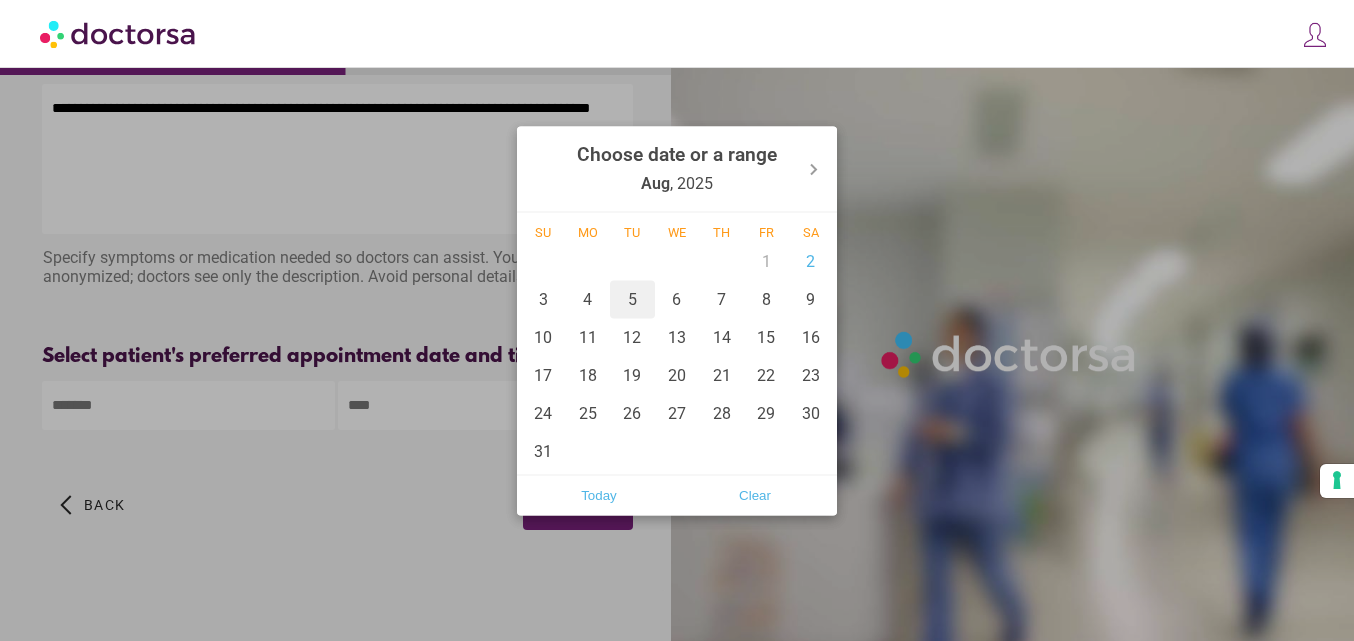 click on "5" at bounding box center [632, 299] 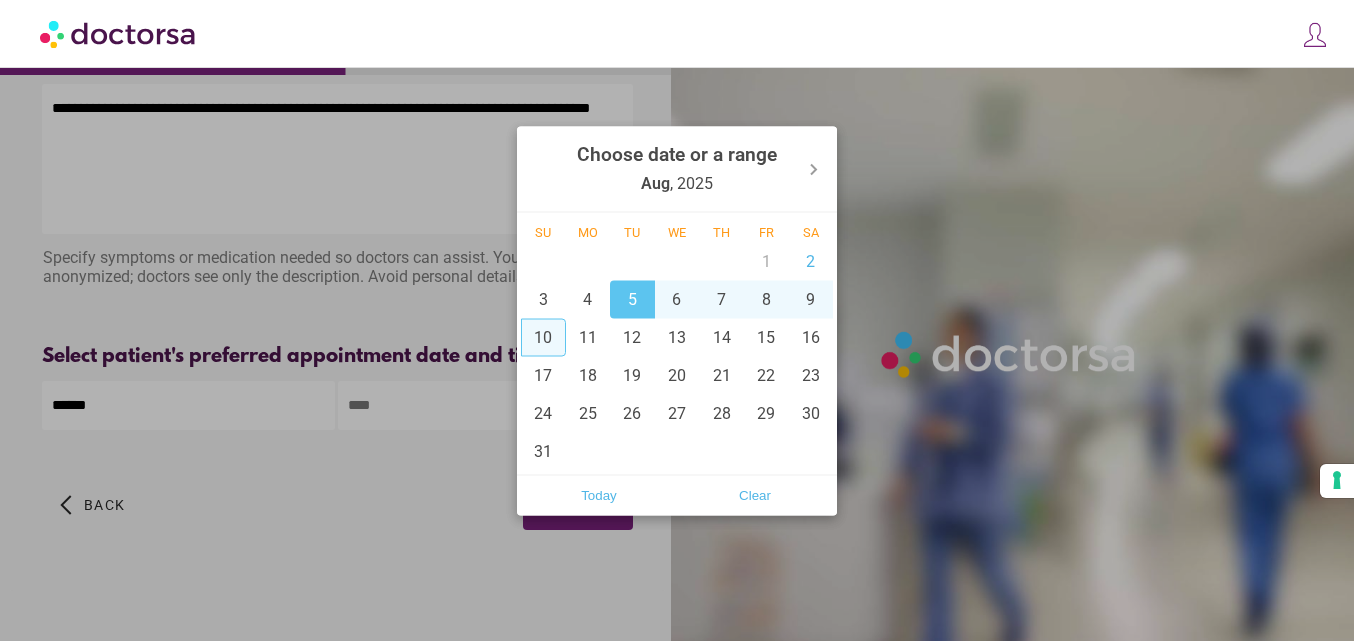 click at bounding box center [677, 320] 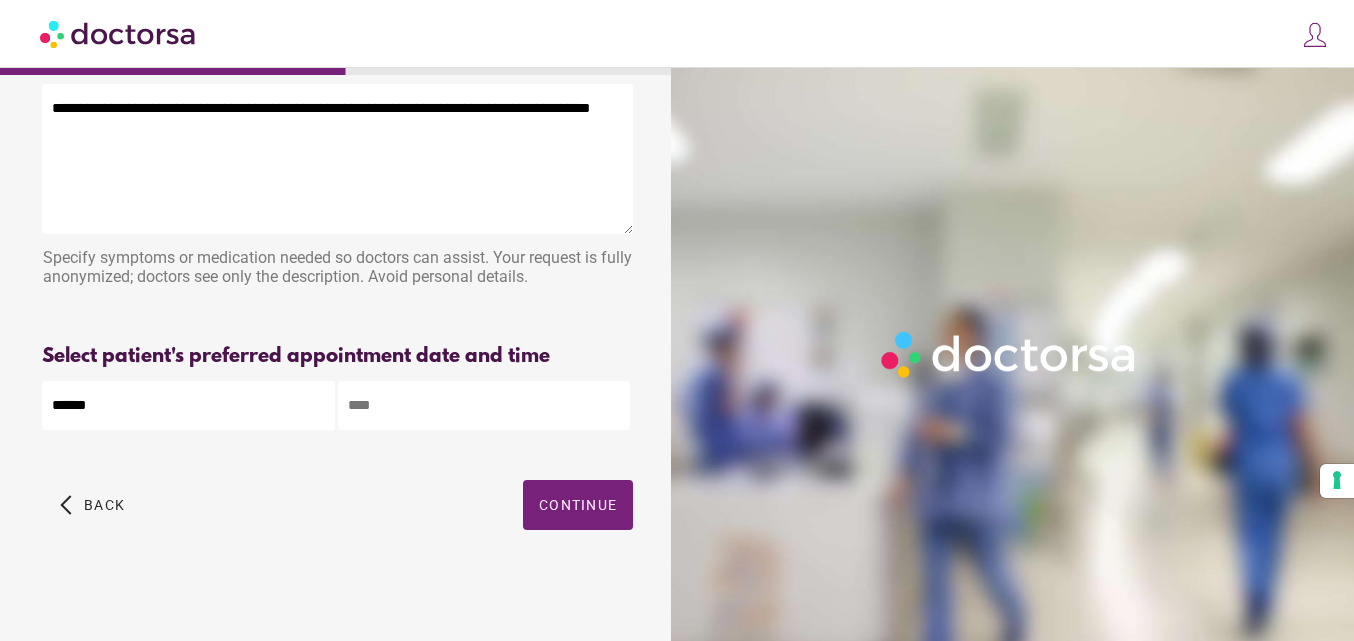 click at bounding box center [484, 405] 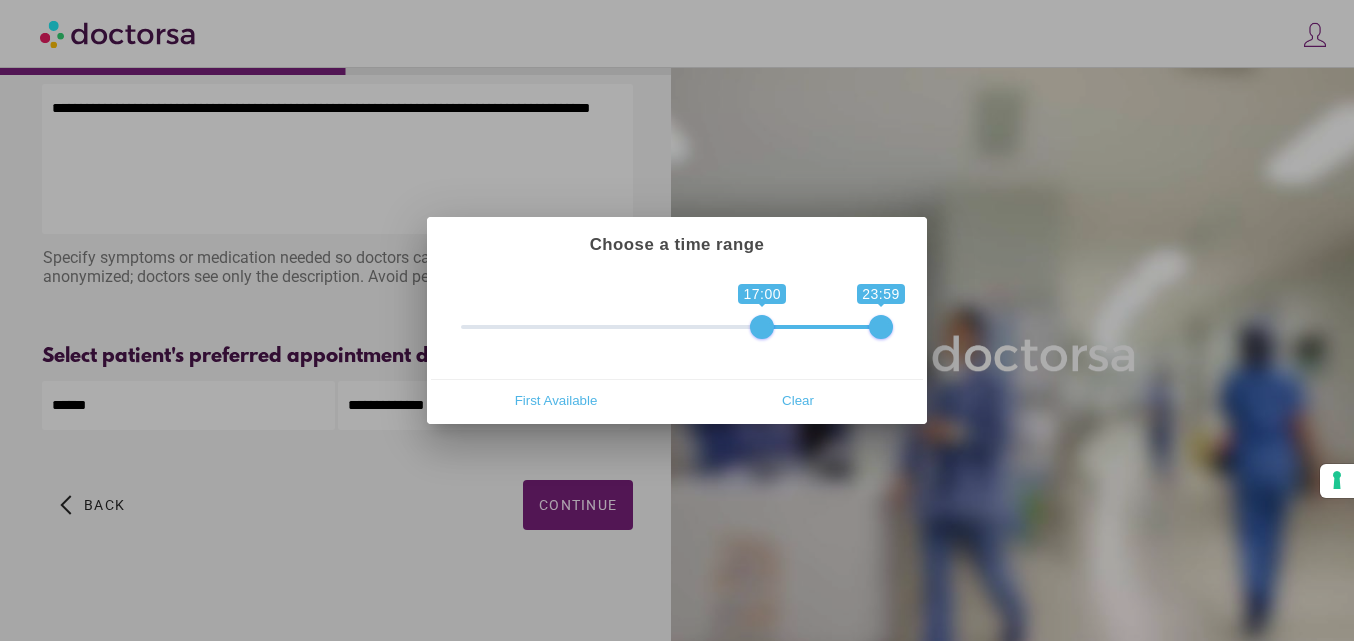 type on "**********" 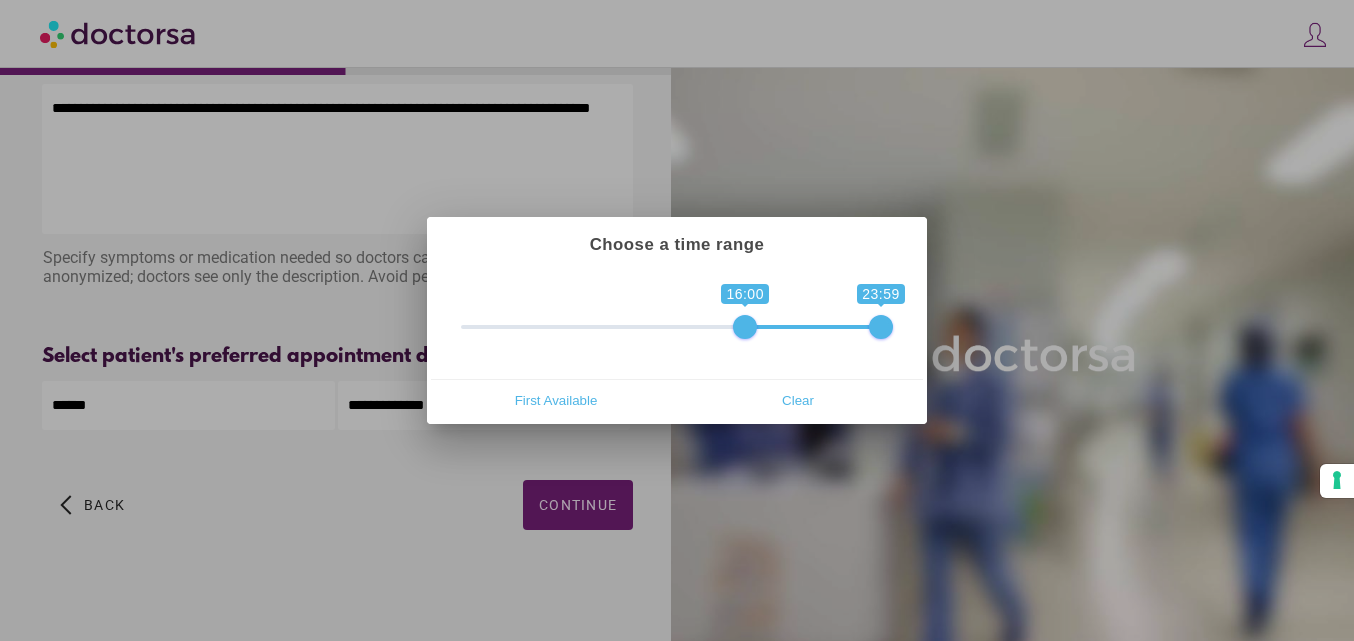 drag, startPoint x: 473, startPoint y: 327, endPoint x: 746, endPoint y: 331, distance: 273.0293 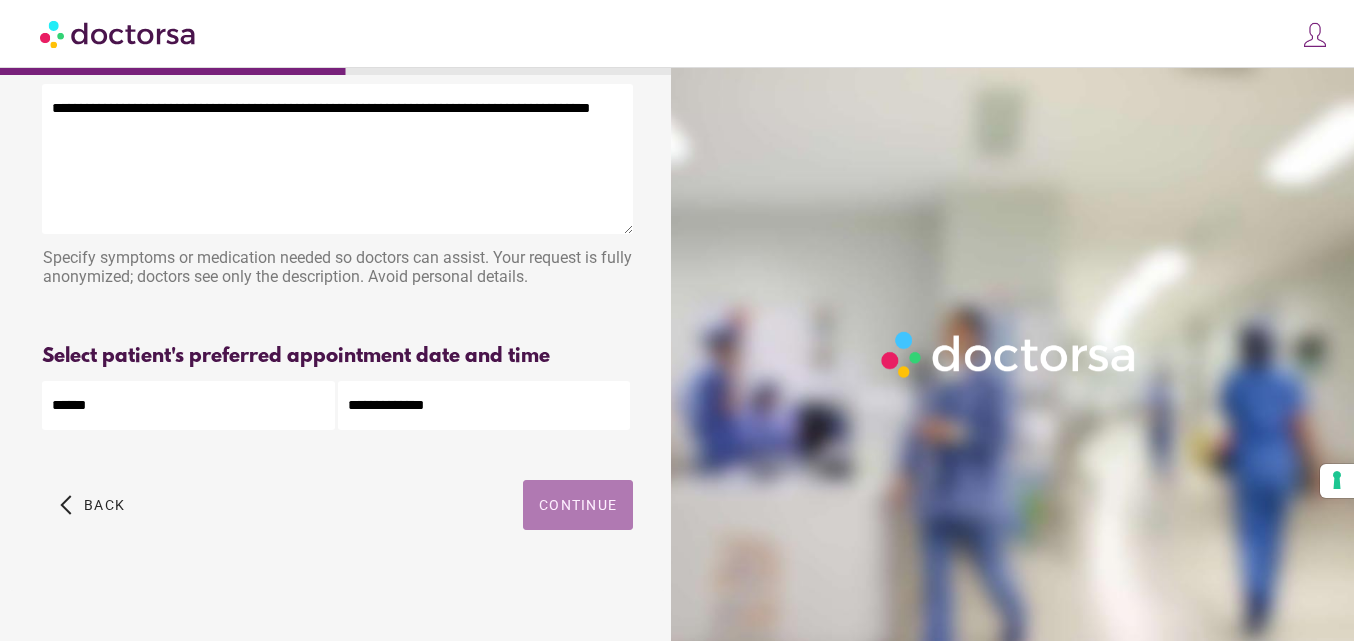 click on "Continue" at bounding box center (578, 505) 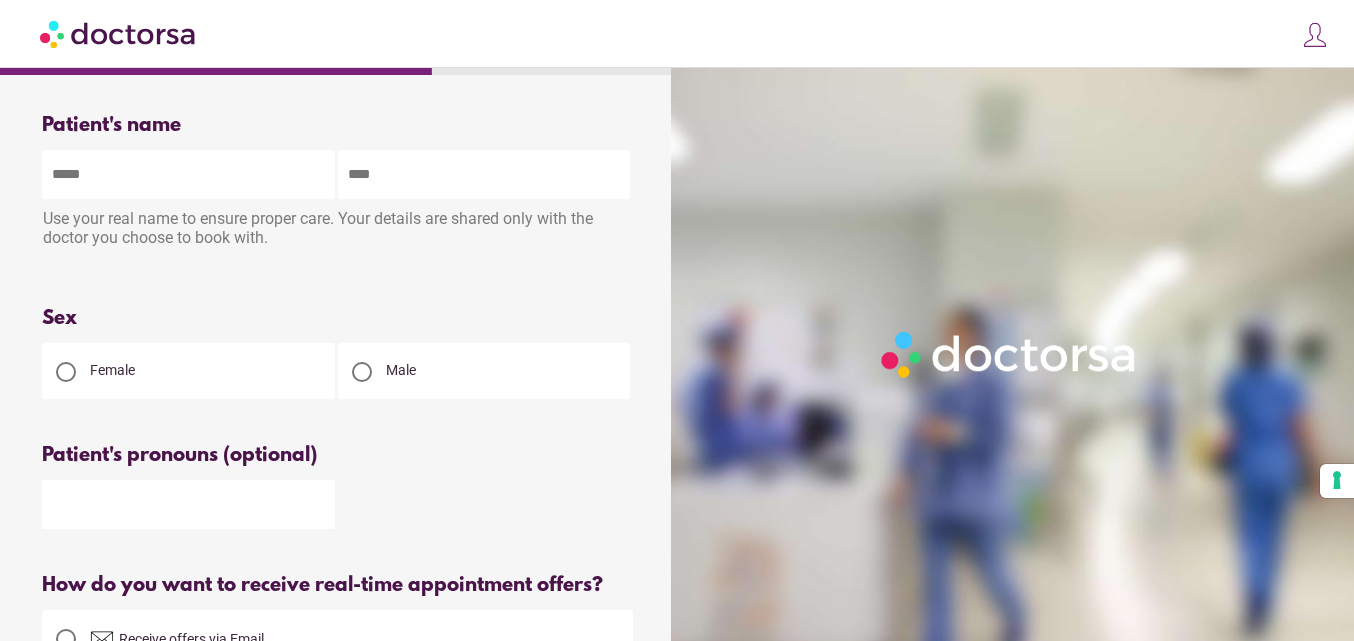 click at bounding box center [188, 174] 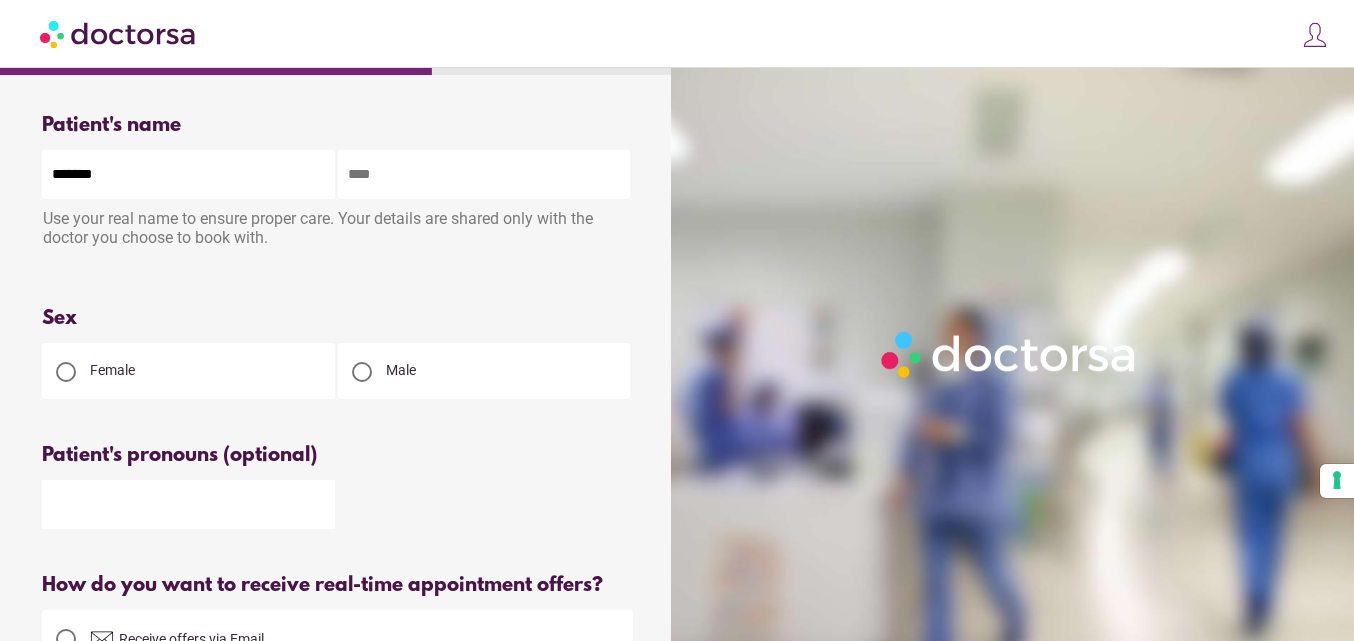 type on "*******" 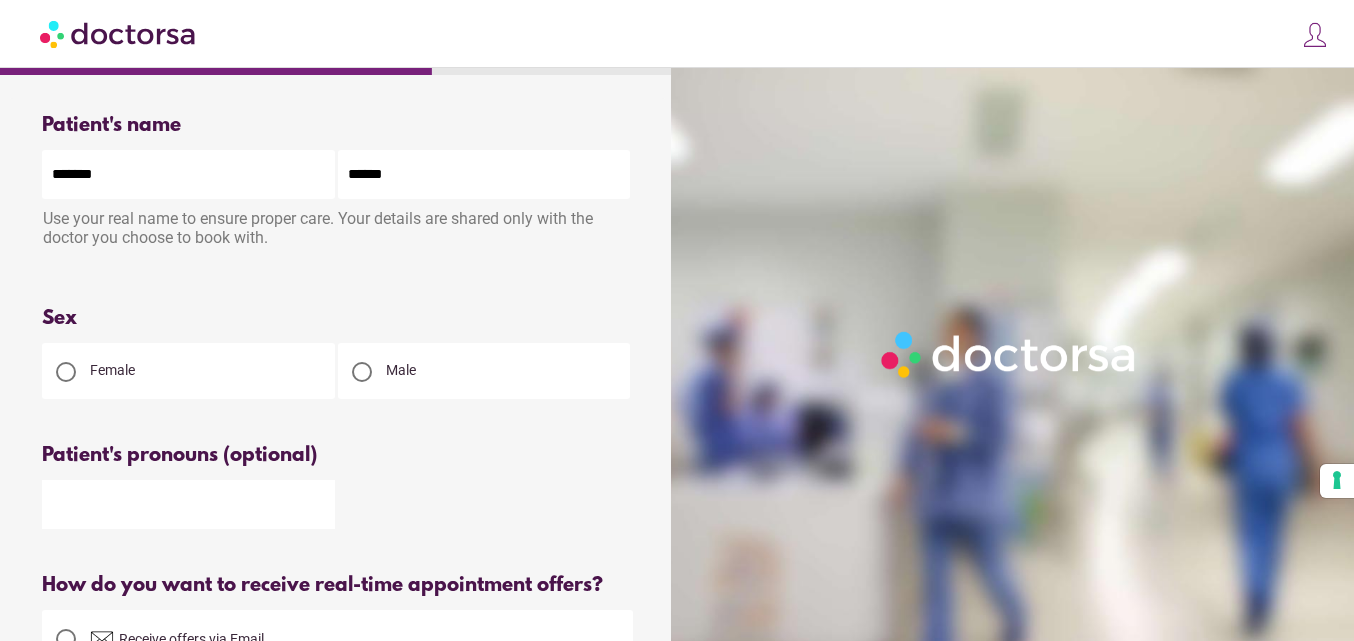 type on "******" 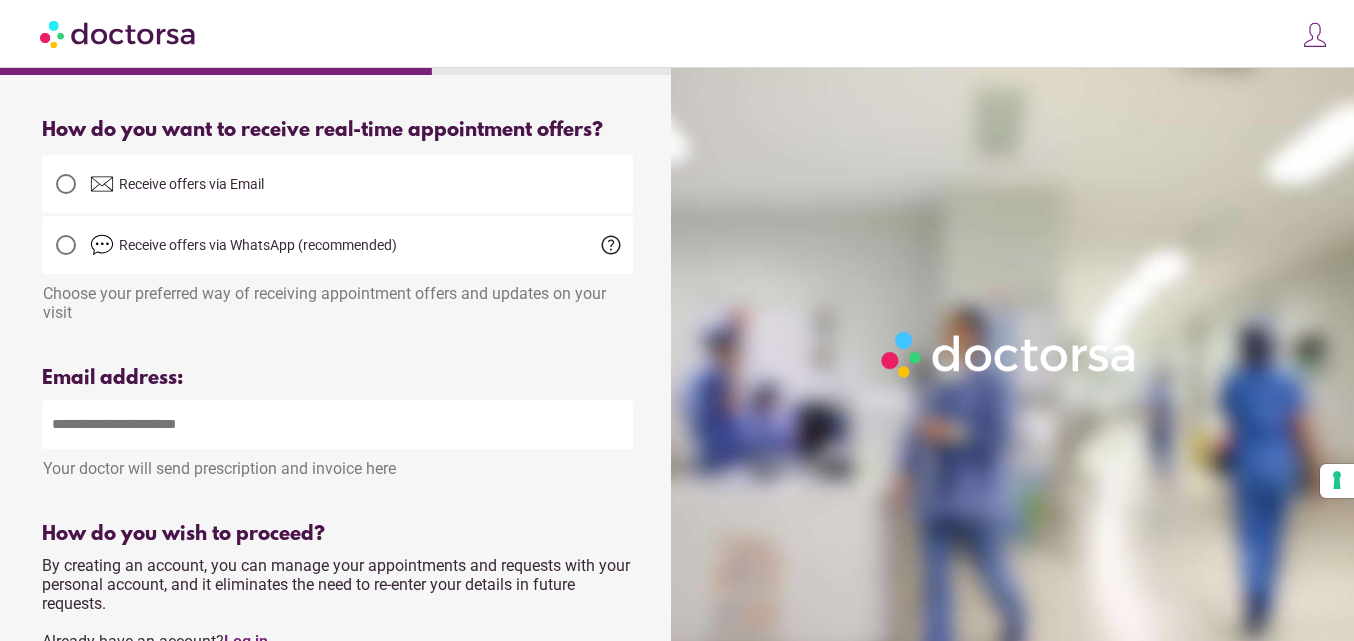 scroll, scrollTop: 500, scrollLeft: 0, axis: vertical 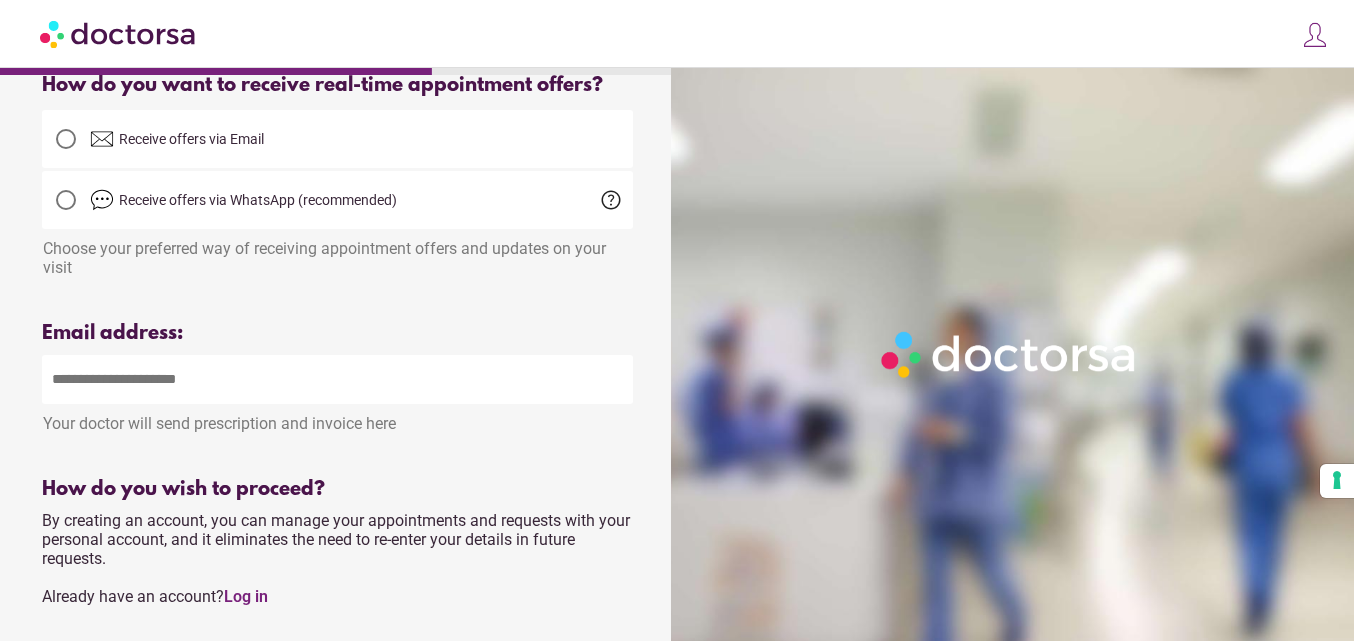 click at bounding box center (337, 379) 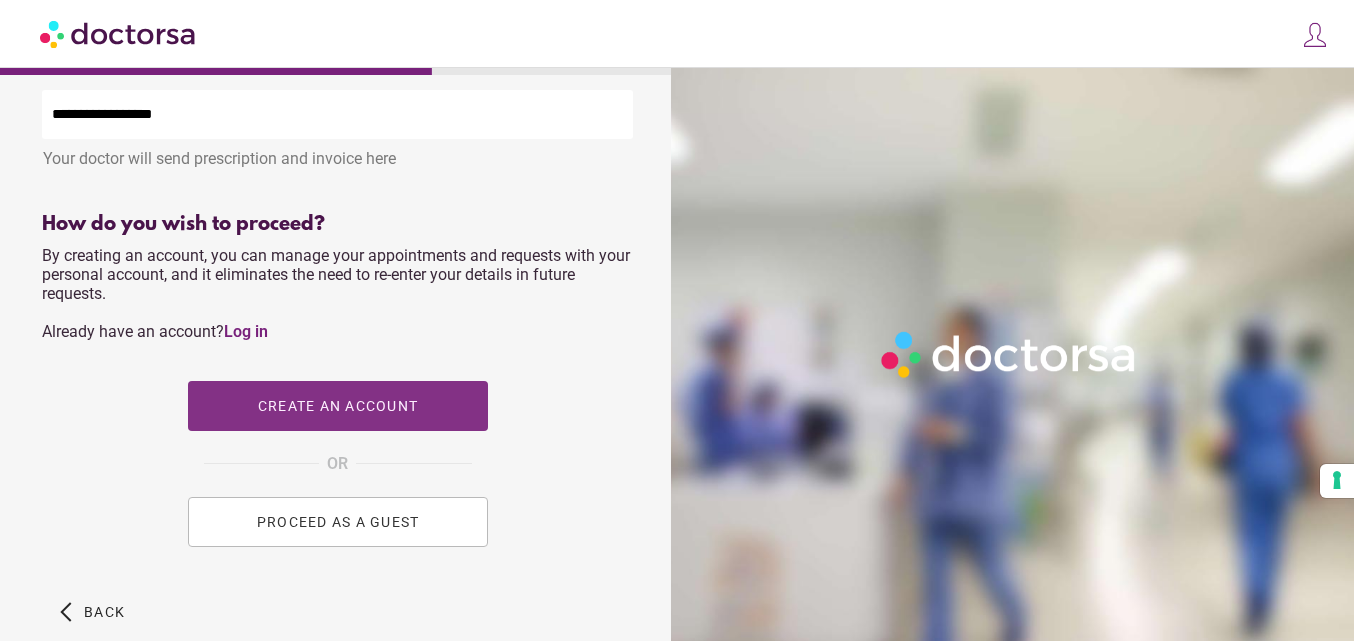 scroll, scrollTop: 800, scrollLeft: 0, axis: vertical 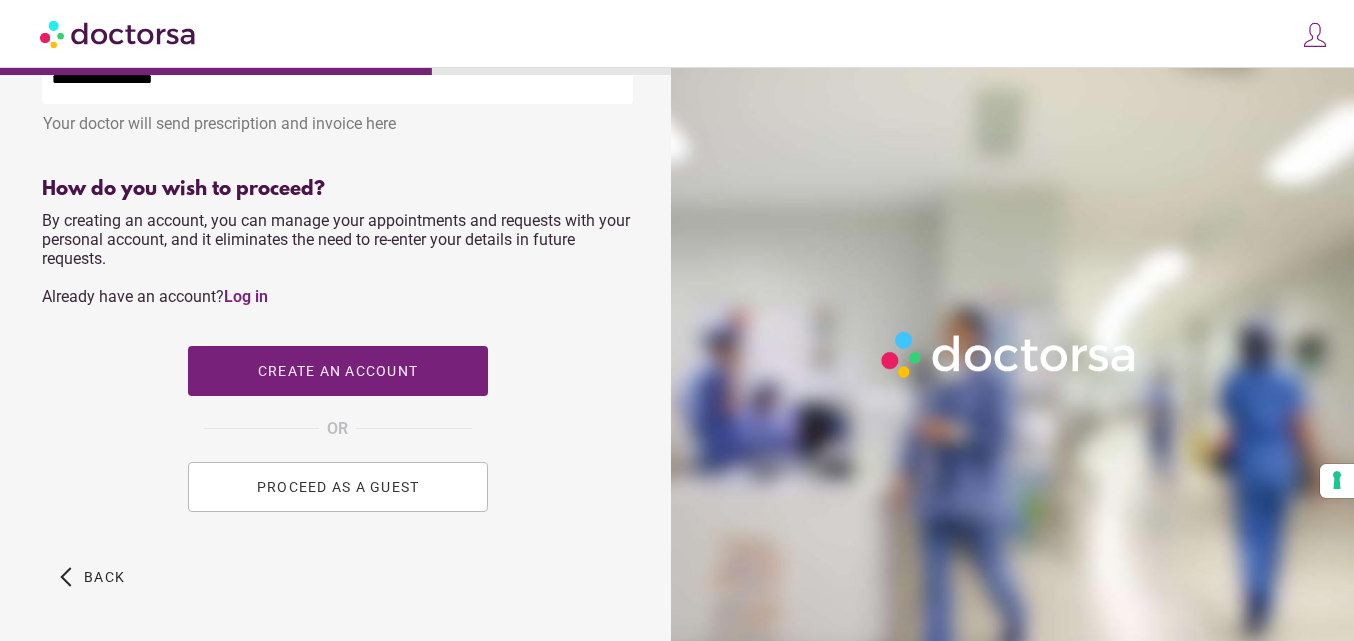 click on "PROCEED AS A GUEST" at bounding box center [337, 487] 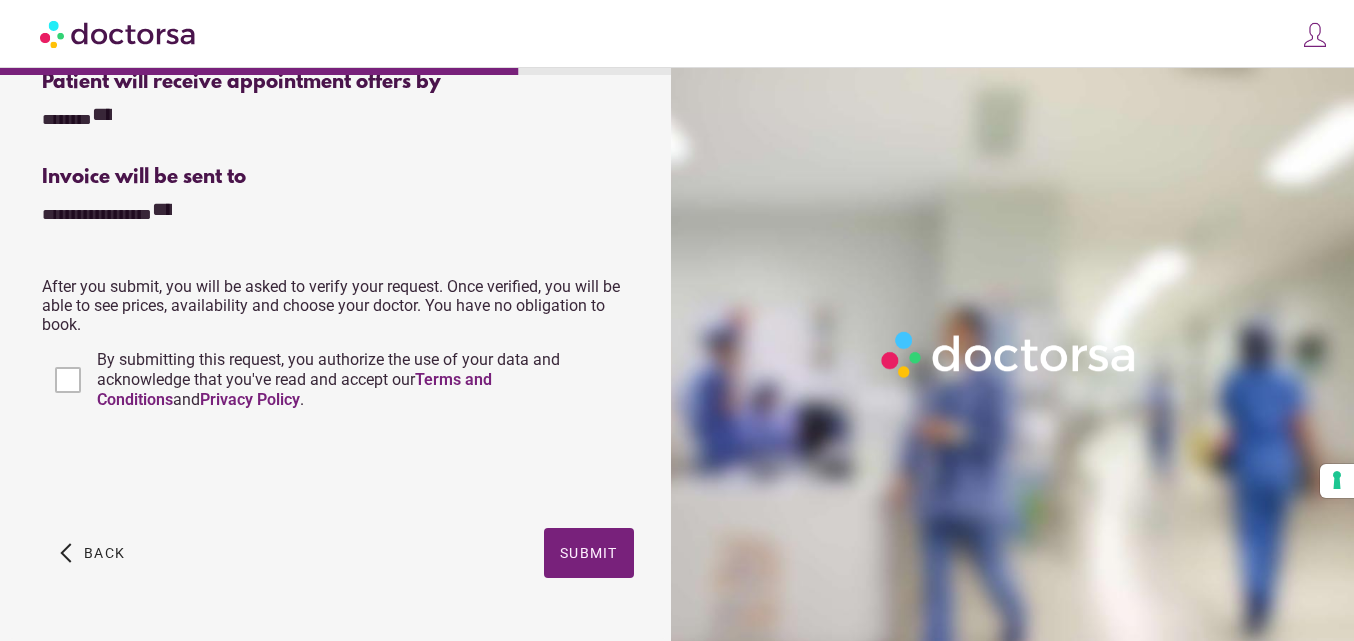 scroll, scrollTop: 800, scrollLeft: 0, axis: vertical 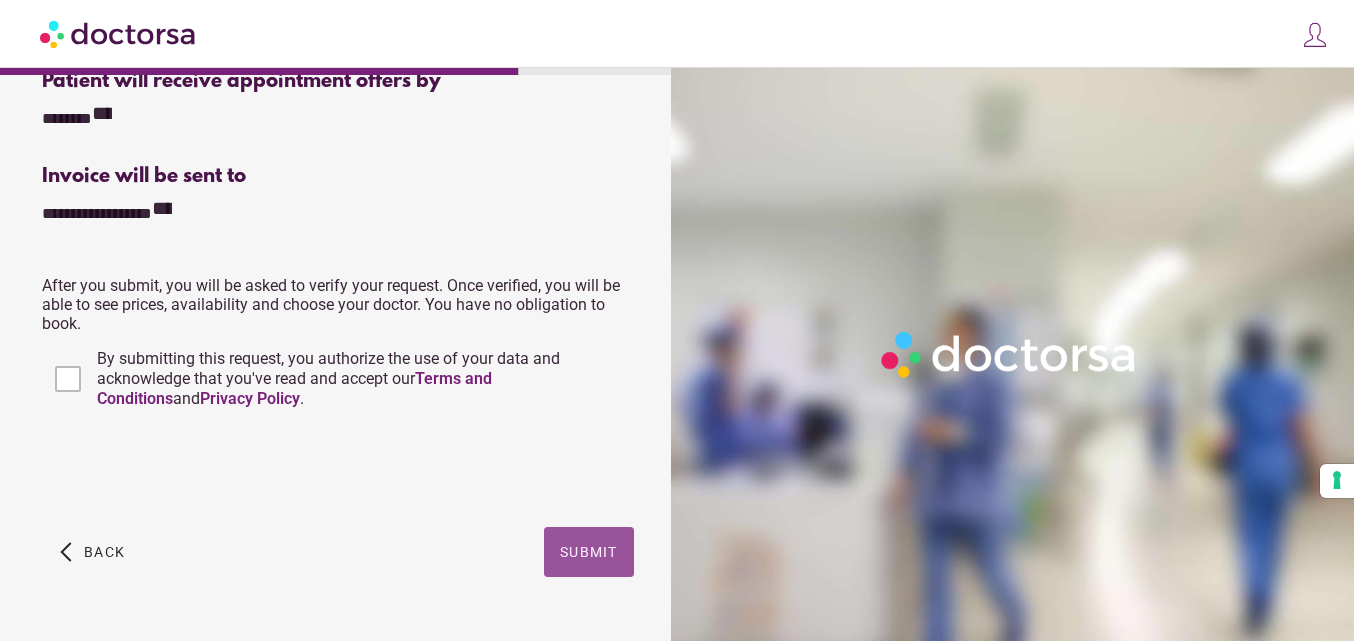 click at bounding box center [589, 552] 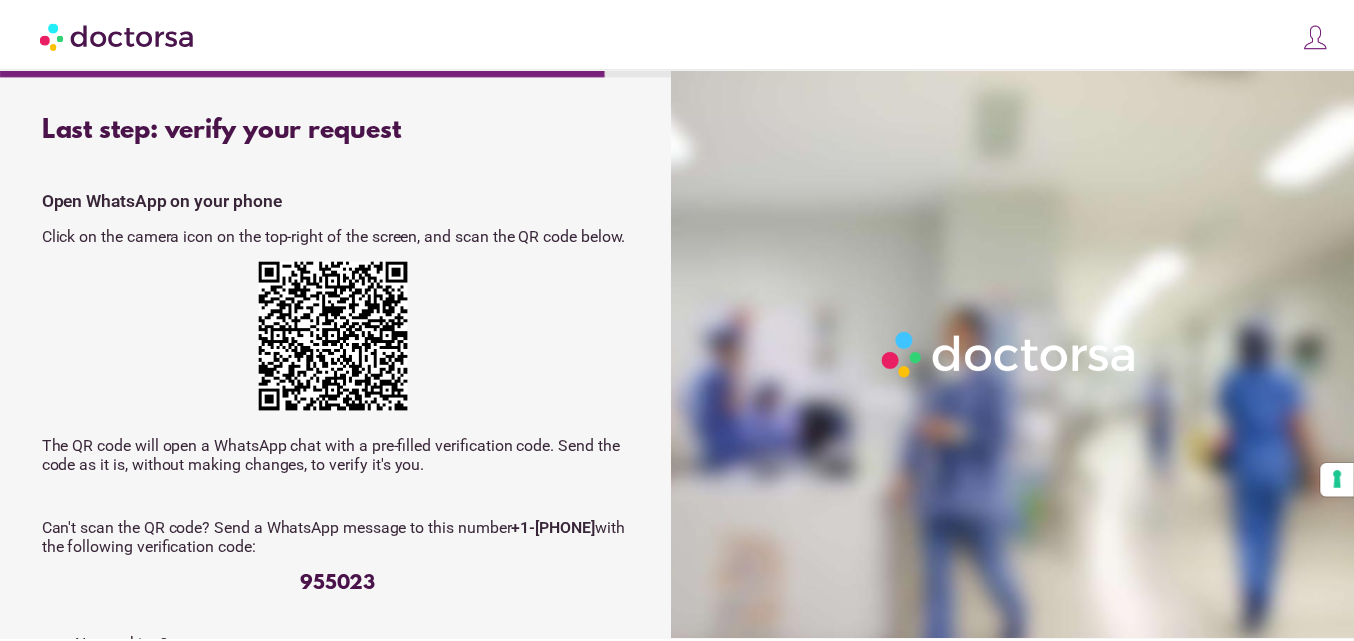 scroll, scrollTop: 0, scrollLeft: 0, axis: both 